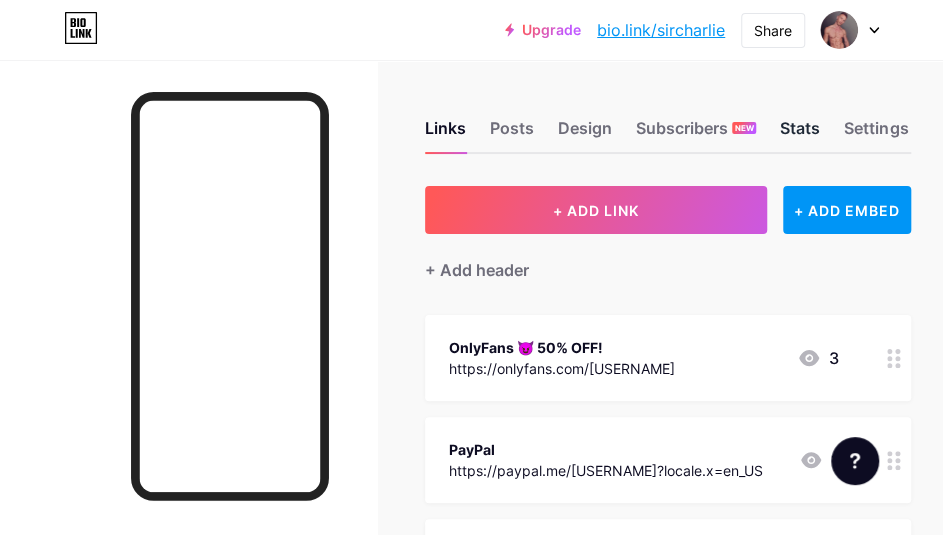 scroll, scrollTop: 0, scrollLeft: 0, axis: both 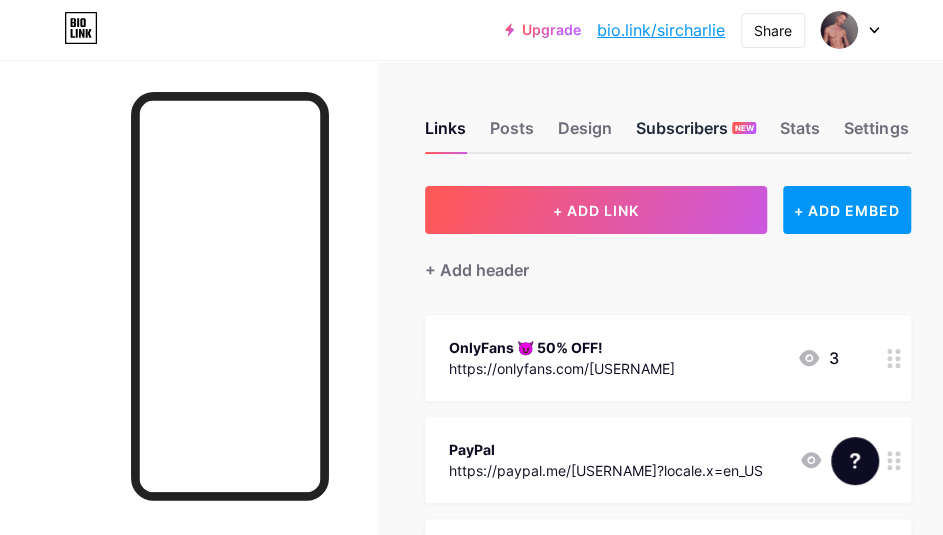 click on "NEW" at bounding box center [744, 128] 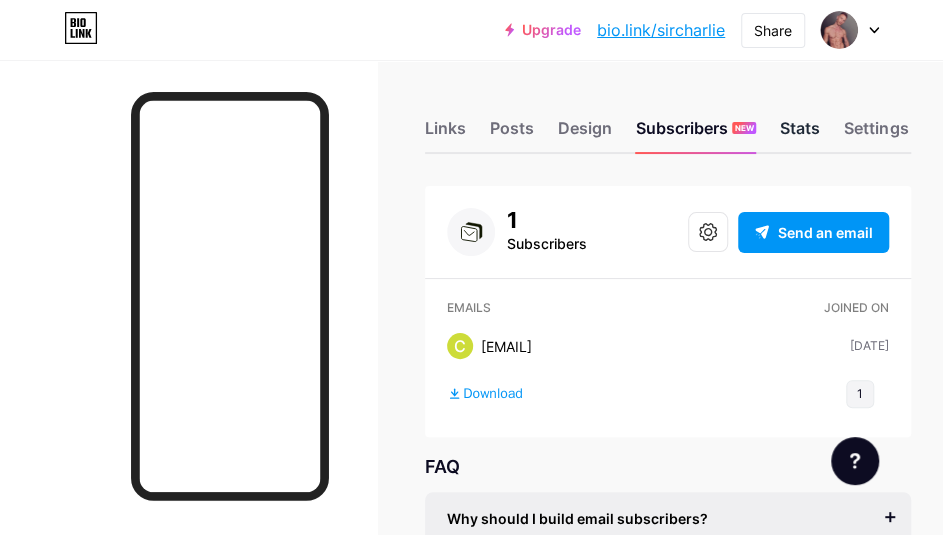 click on "Stats" at bounding box center [800, 134] 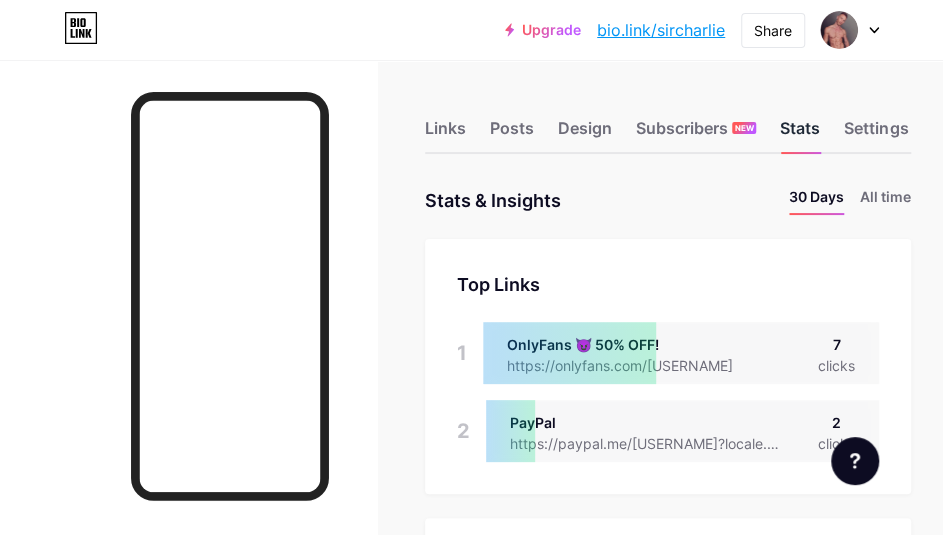 scroll, scrollTop: 999465, scrollLeft: 999057, axis: both 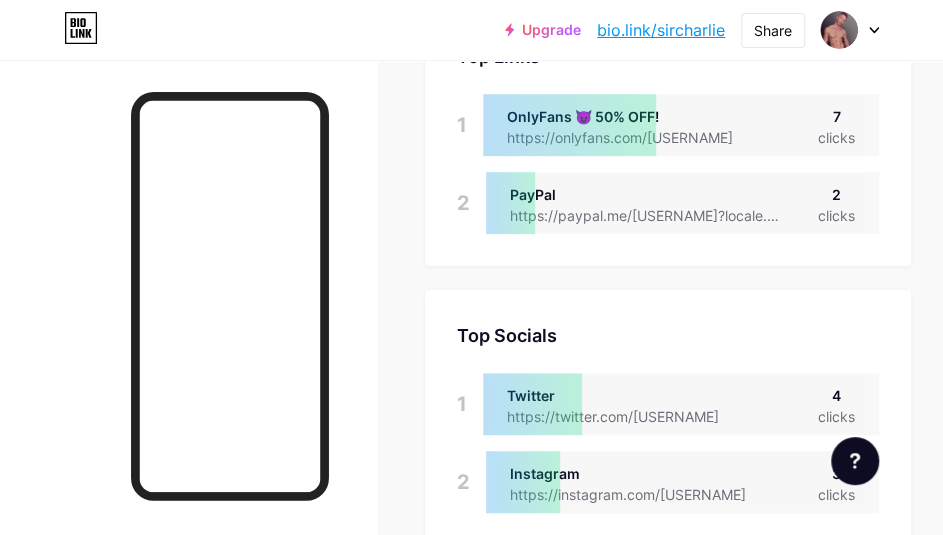 click on "Links
Posts
Design
Subscribers
NEW
Stats
Settings     Stats & Insights   Page Stats   30 Days
All
time
Top Links   Links   1   OnlyFans 😈 50% OFF!   https://onlyfans.com/sir_charlie   7   clicks   2   PayPal   https://paypal.me/charlbinneman?locale.x=en_US   2   clicks     Top Socials   Top Socials   1   Twitter   https://twitter.com/SirCharlieXXX   4   clicks   2   Instagram   https://instagram.com/charlbinneman   3   clicks     Page Views   Page Views     Location   Location                                                                                                                                                                                                                                                                                                                                                                         Traffic Sources   Traffic Sources   1
Twitter   47   views   2
Direct   15" at bounding box center (471, 830) 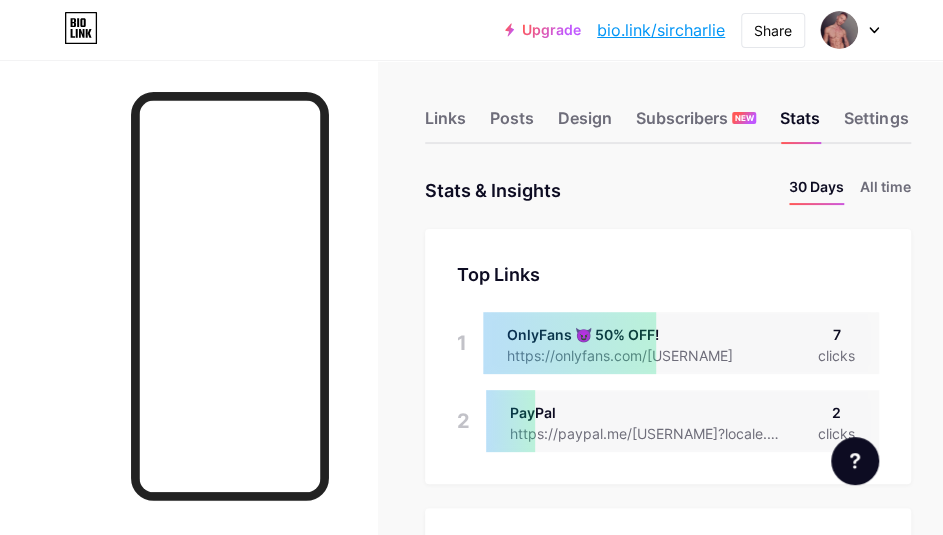 scroll, scrollTop: 0, scrollLeft: 0, axis: both 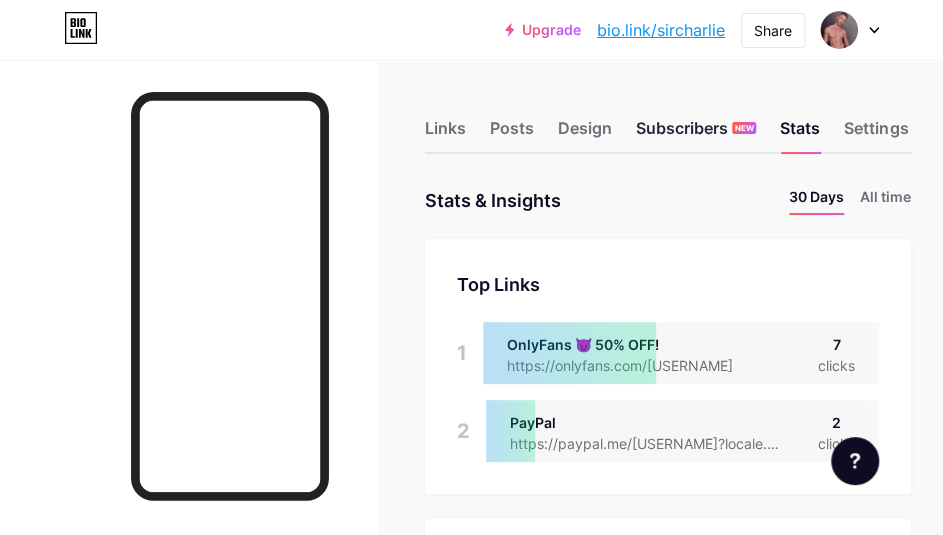 click on "Subscribers
NEW" at bounding box center [696, 134] 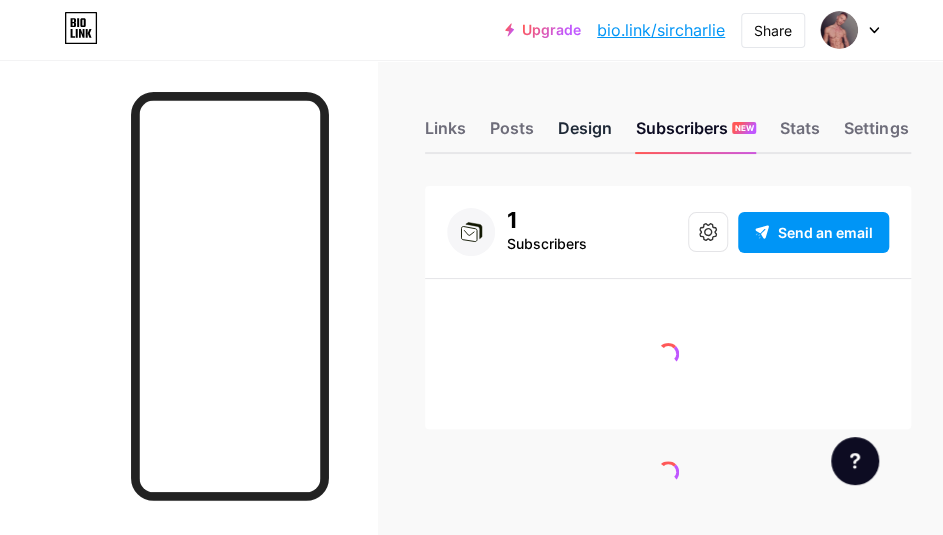 click on "Design" at bounding box center [585, 134] 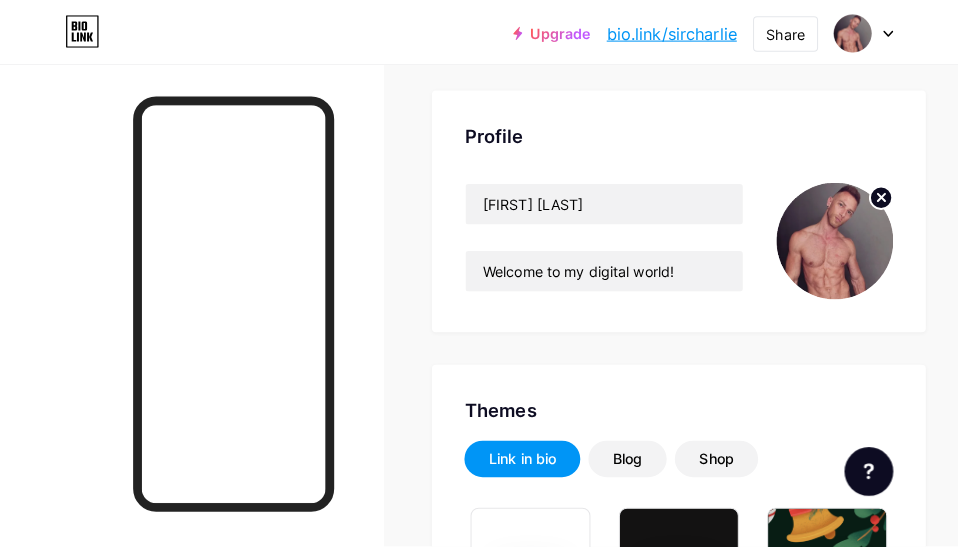 scroll, scrollTop: 0, scrollLeft: 0, axis: both 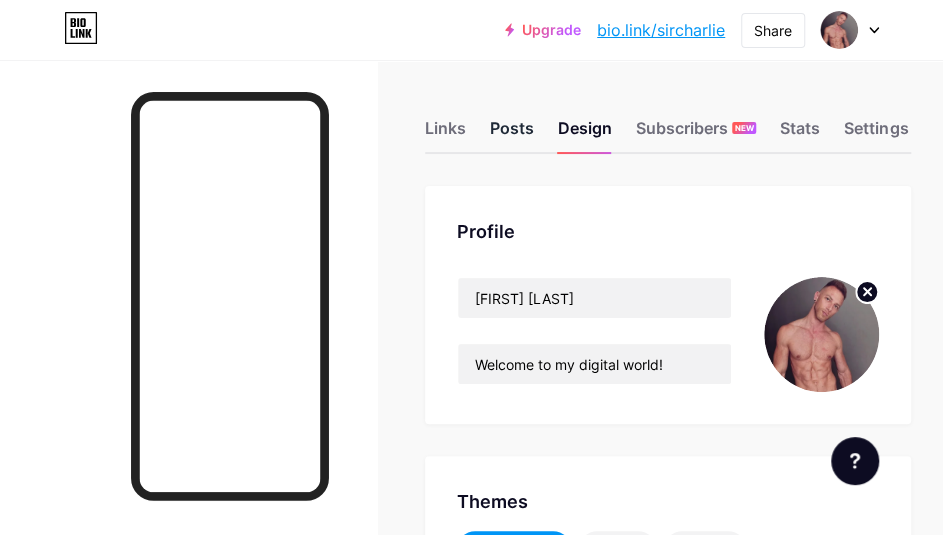 click on "Posts" at bounding box center [512, 134] 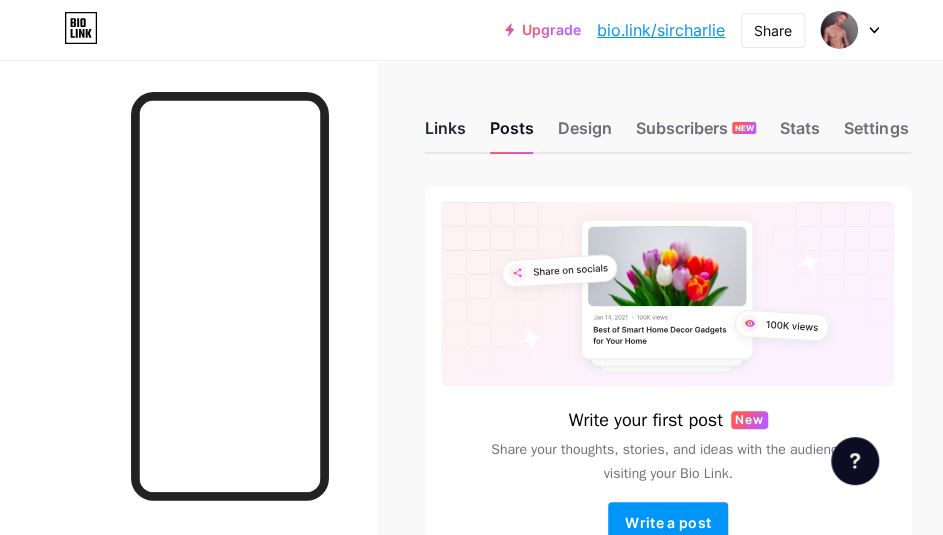click on "Links" at bounding box center (445, 134) 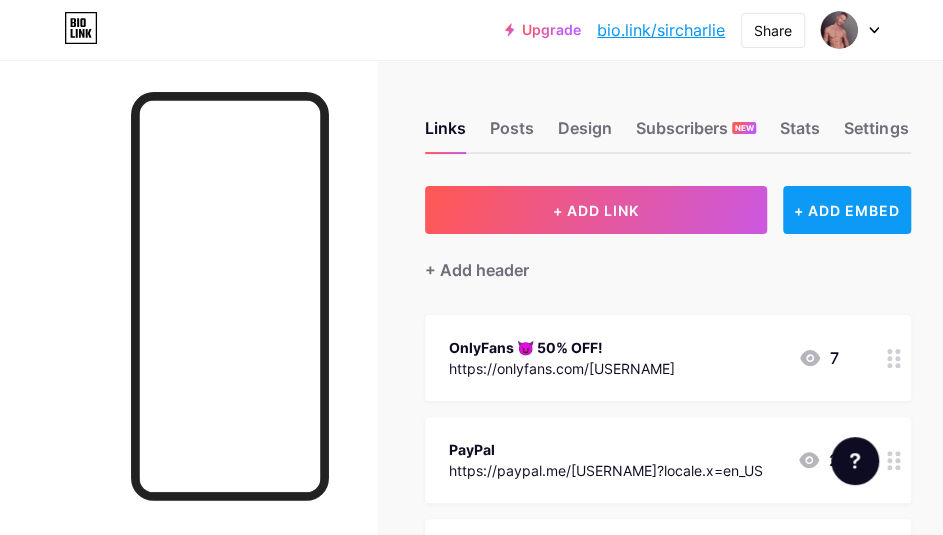click on "+ ADD EMBED" at bounding box center [847, 210] 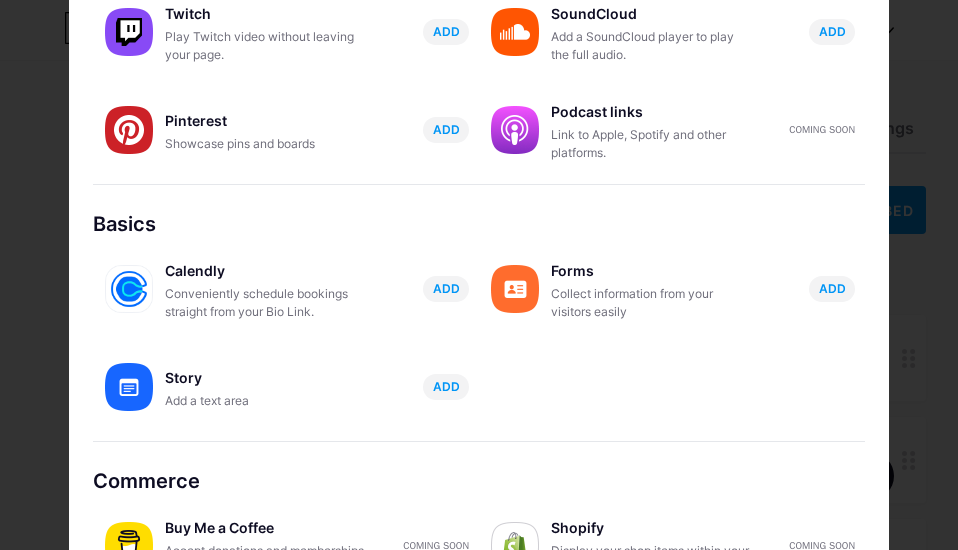 scroll, scrollTop: 477, scrollLeft: 0, axis: vertical 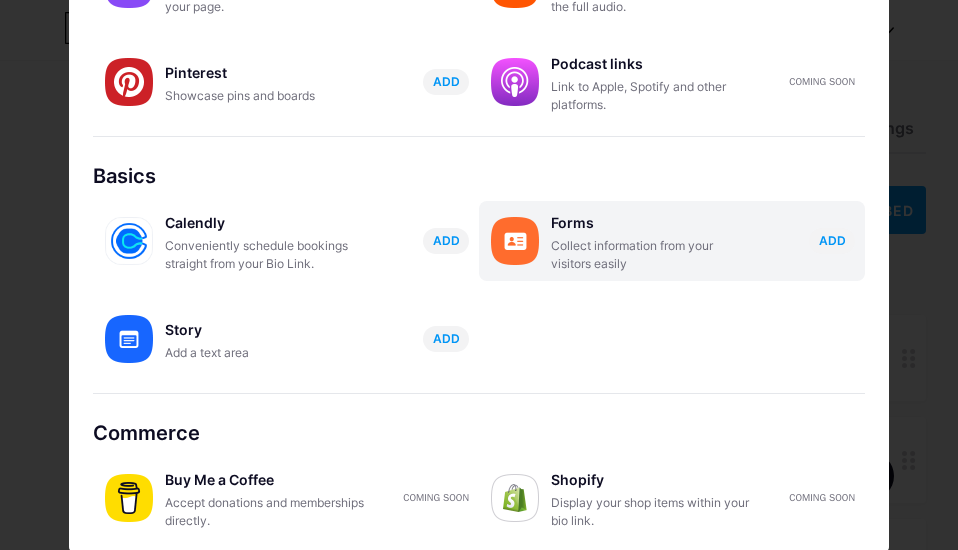 click on "Collect information from your visitors easily" at bounding box center (651, 255) 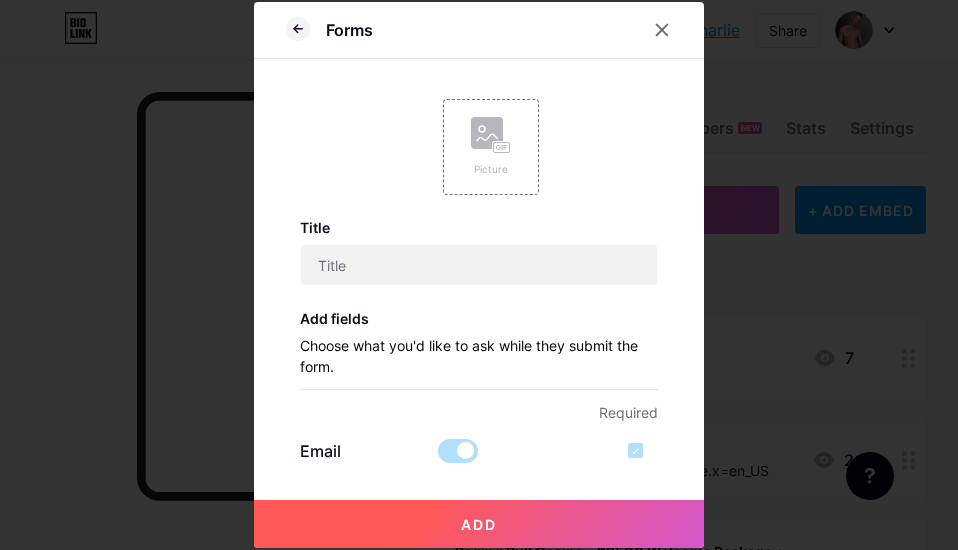scroll, scrollTop: 0, scrollLeft: 0, axis: both 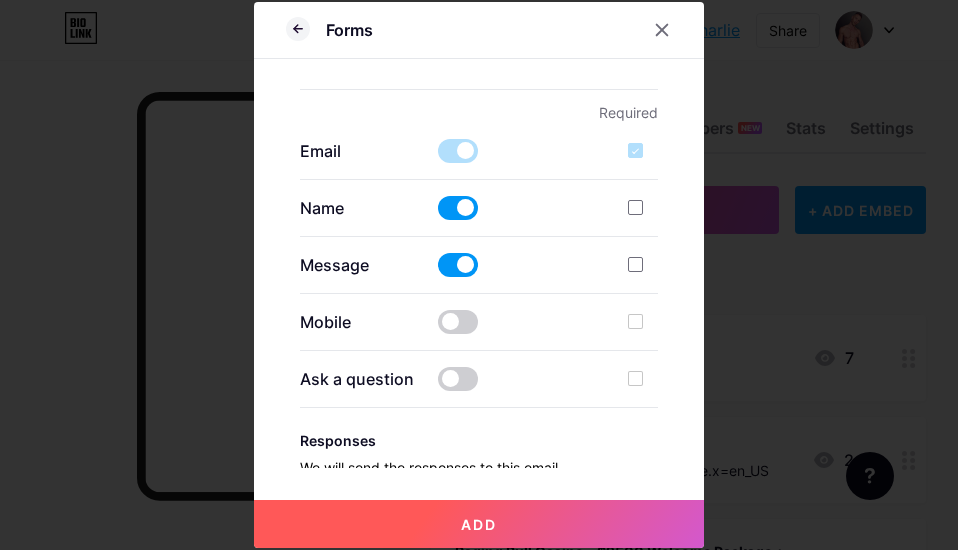 click on "Email" at bounding box center [479, 151] 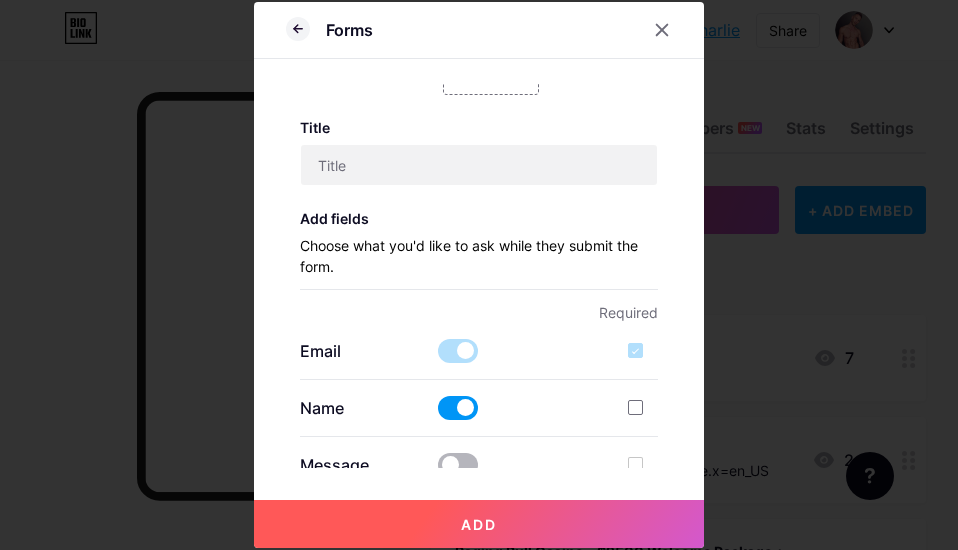 scroll, scrollTop: 0, scrollLeft: 0, axis: both 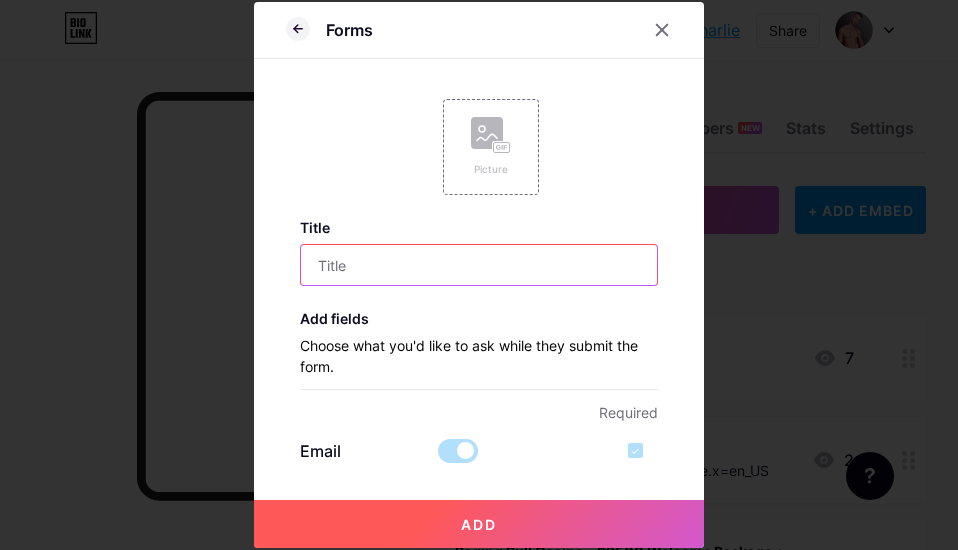 click at bounding box center (479, 265) 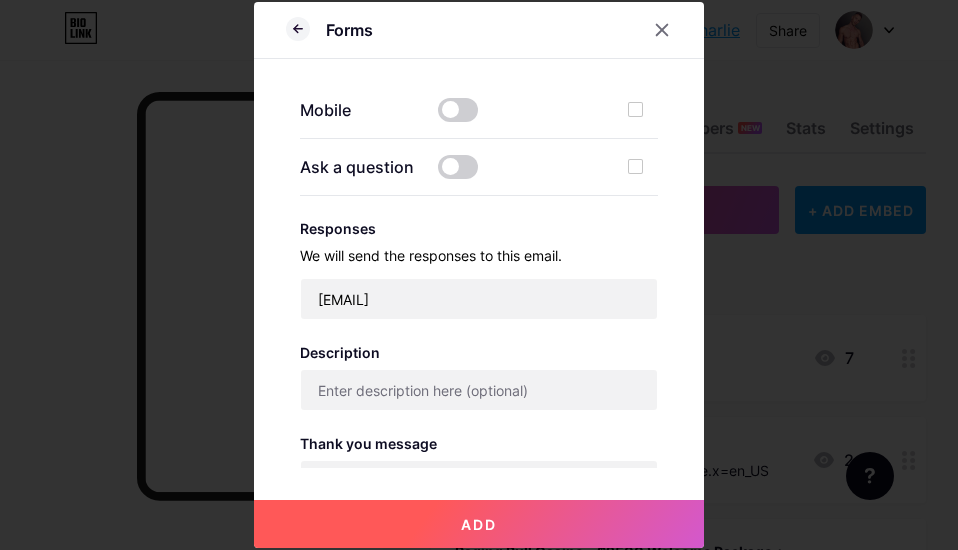 scroll, scrollTop: 636, scrollLeft: 0, axis: vertical 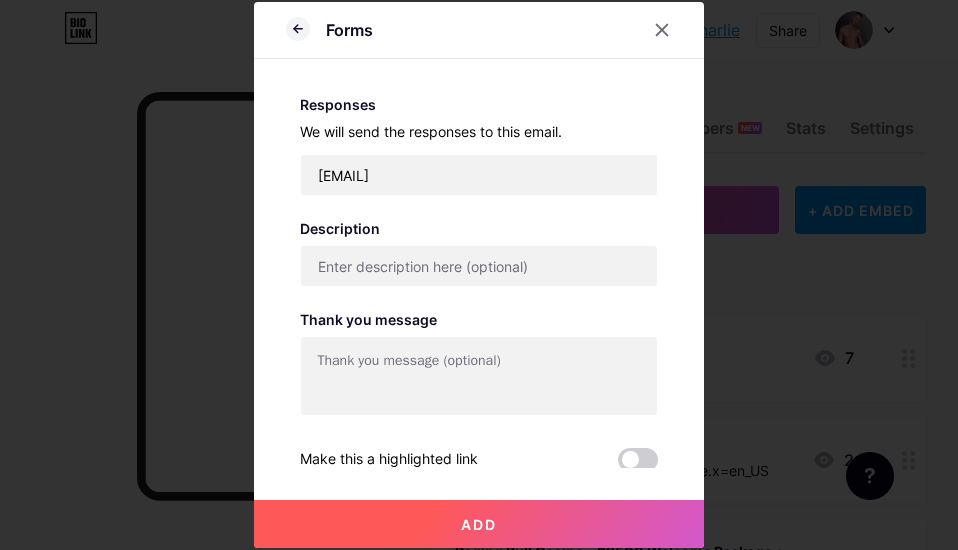 type on "Subscribe" 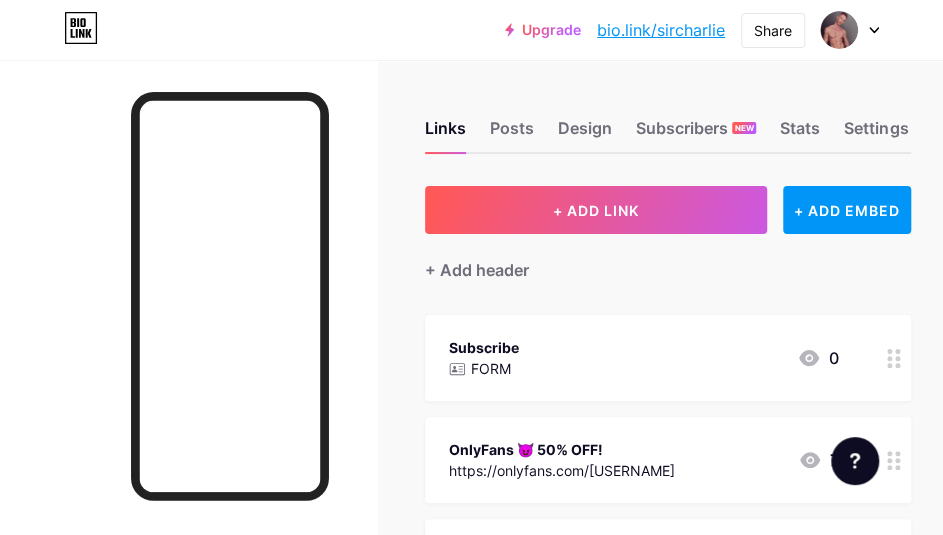 click 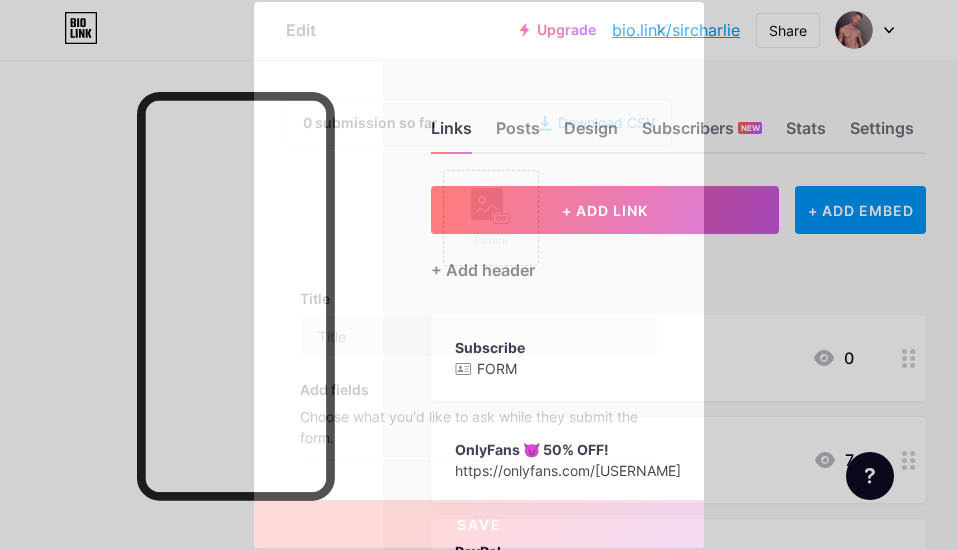 type on "Subscribe" 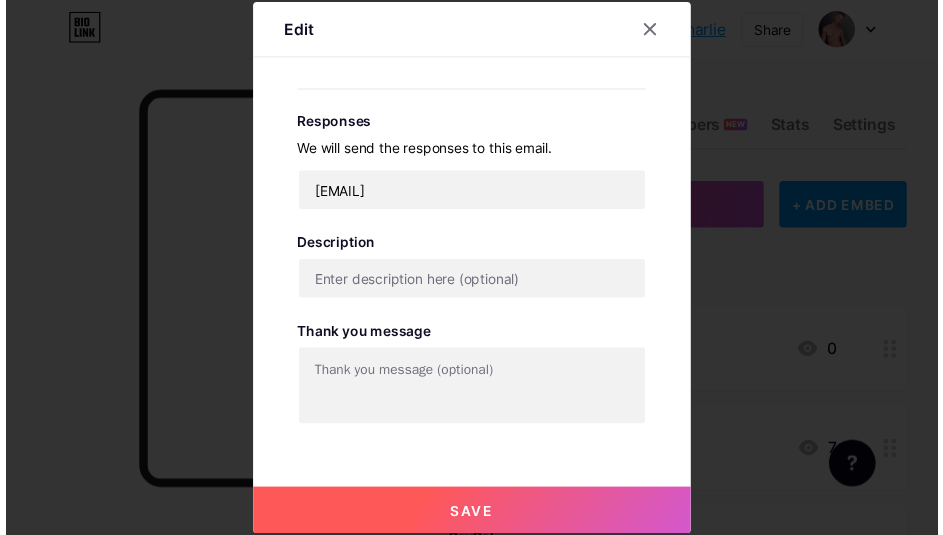 scroll, scrollTop: 762, scrollLeft: 0, axis: vertical 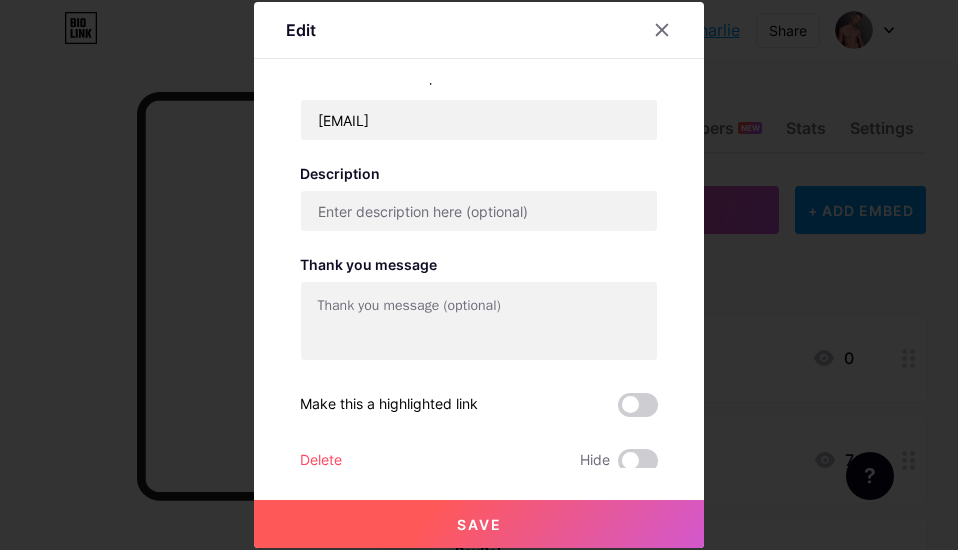 click on "Delete" at bounding box center (321, 461) 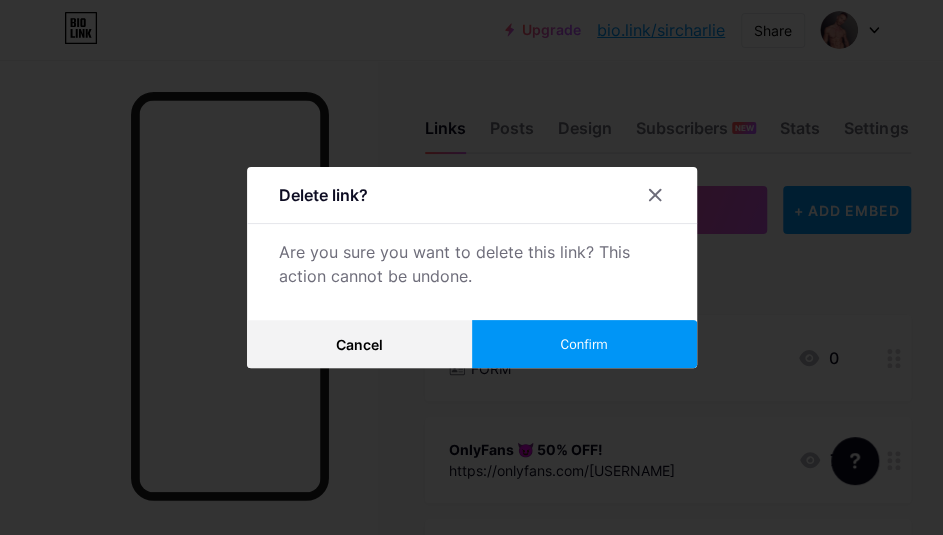 click on "Confirm" at bounding box center [584, 344] 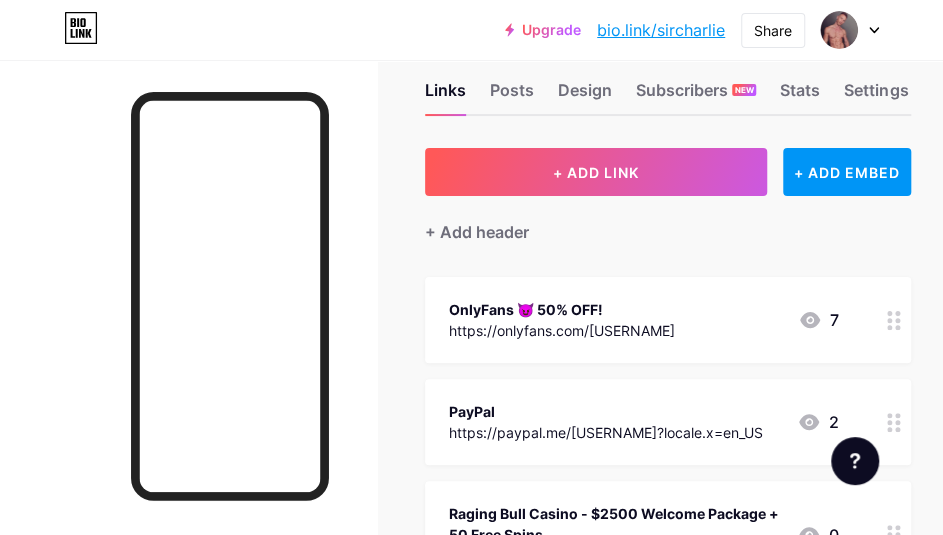 scroll, scrollTop: 0, scrollLeft: 0, axis: both 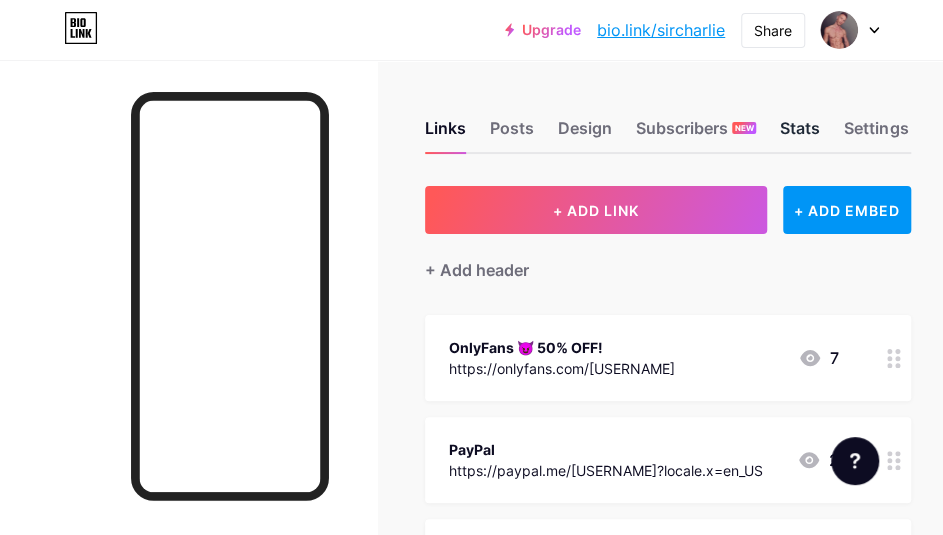 click on "Stats" at bounding box center [800, 134] 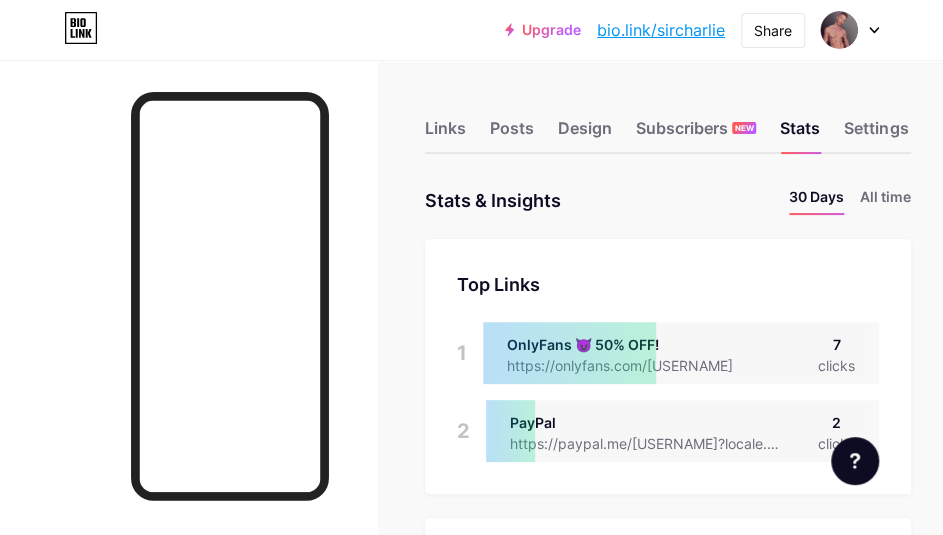 scroll, scrollTop: 999465, scrollLeft: 999057, axis: both 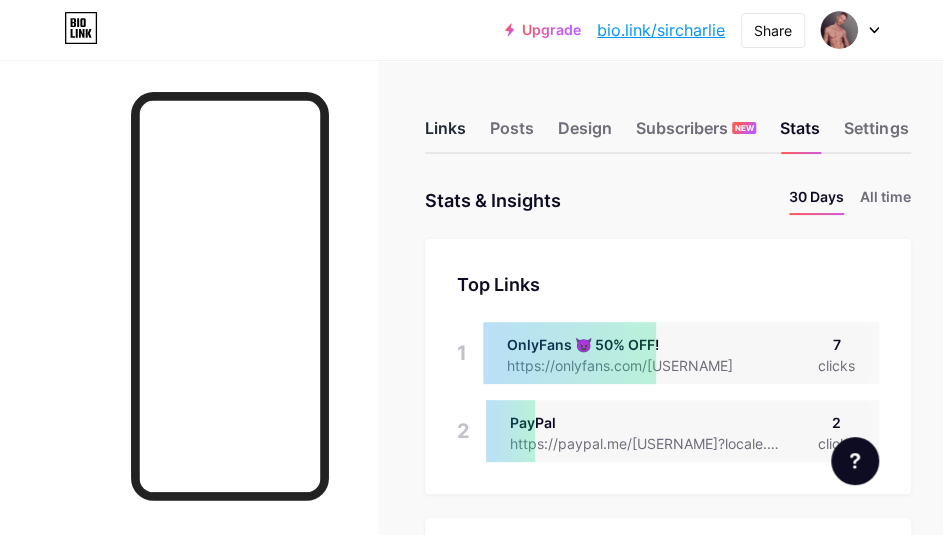 click on "Links" at bounding box center [445, 134] 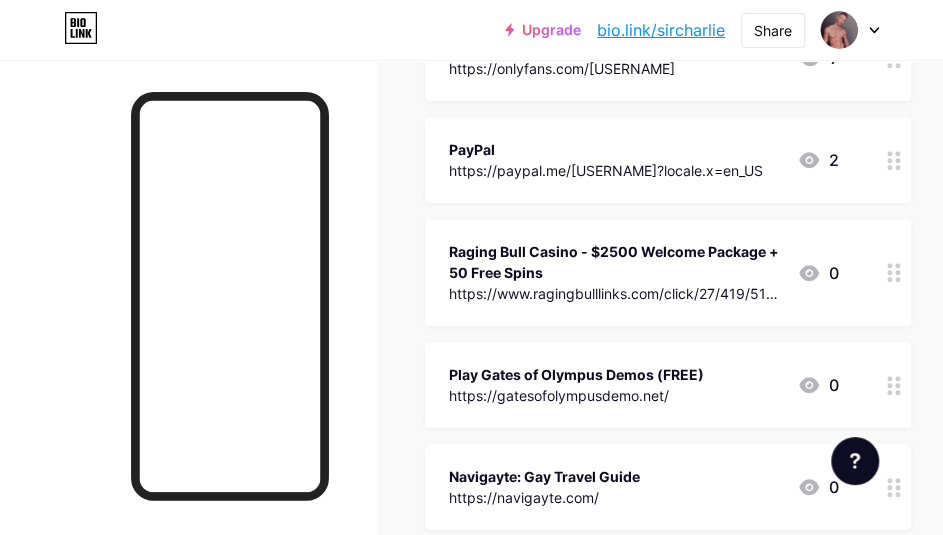 scroll, scrollTop: 0, scrollLeft: 0, axis: both 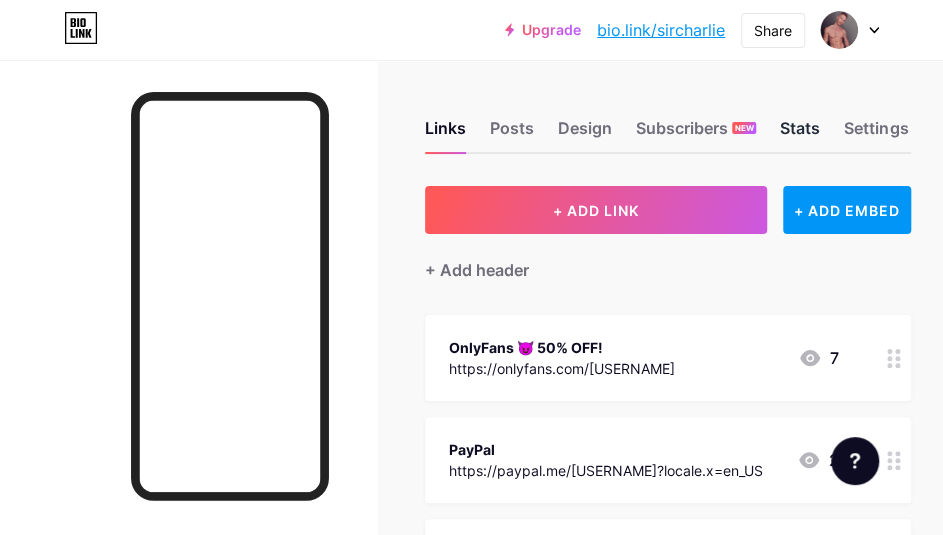 click on "Stats" at bounding box center (800, 134) 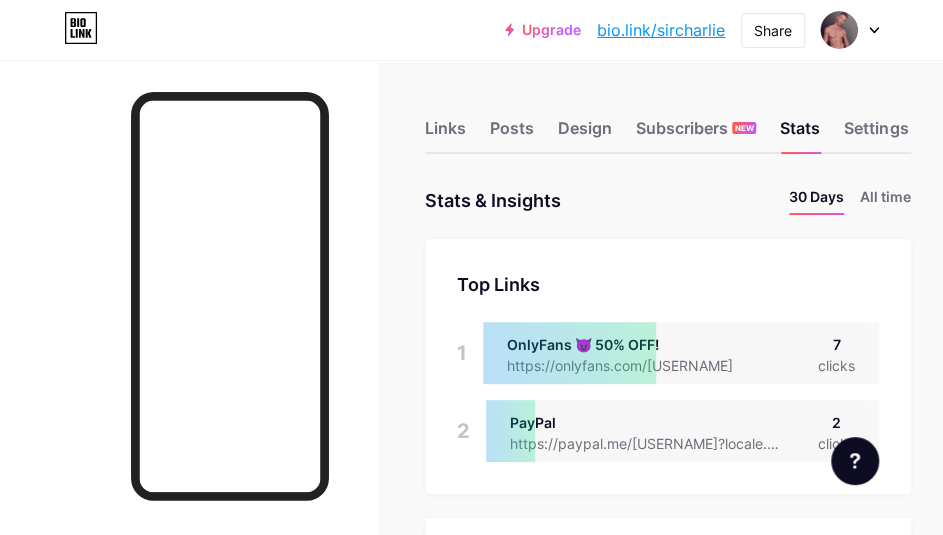 scroll, scrollTop: 999465, scrollLeft: 999057, axis: both 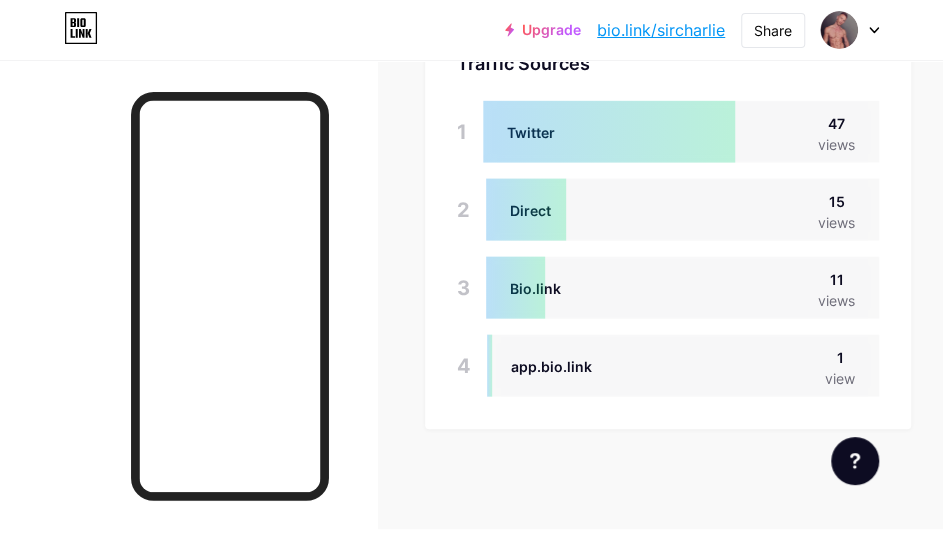 click on "Links
Posts
Design
Subscribers
NEW
Stats
Settings     Stats & Insights   Page Stats   30 Days
All
time
Top Links   Links   1   OnlyFans 😈 50% OFF!   https://onlyfans.com/sir_charlie   7   clicks   2   PayPal   https://paypal.me/charlbinneman?locale.x=en_US   2   clicks     Top Socials   Top Socials   1   Twitter   https://twitter.com/SirCharlieXXX   4   clicks   2   Instagram   https://instagram.com/charlbinneman   3   clicks     Page Views   Page Views     Location   Location                                                                                                                                                                                                                                                                                                                                                                         Traffic Sources   Traffic Sources   1
Twitter   47   views   2
Direct   15" at bounding box center (471, -470) 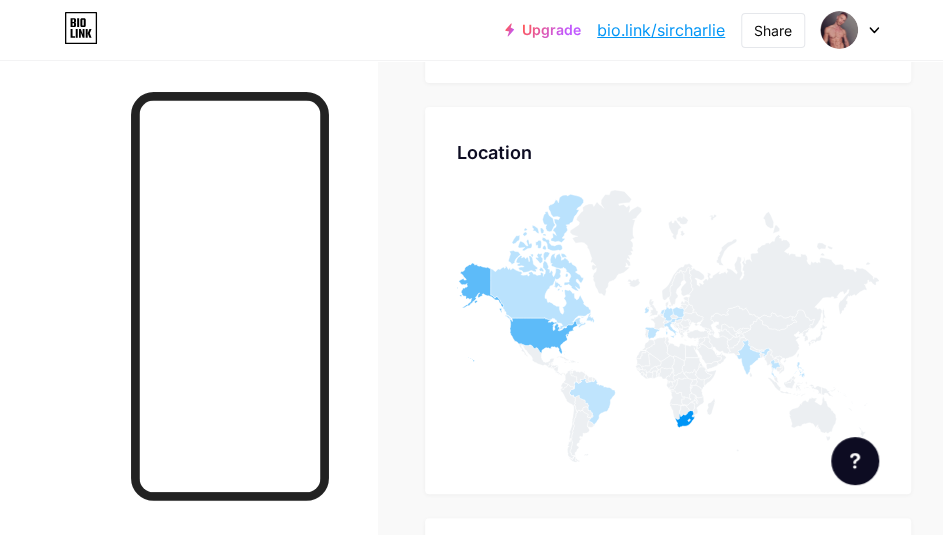 scroll, scrollTop: 628, scrollLeft: 0, axis: vertical 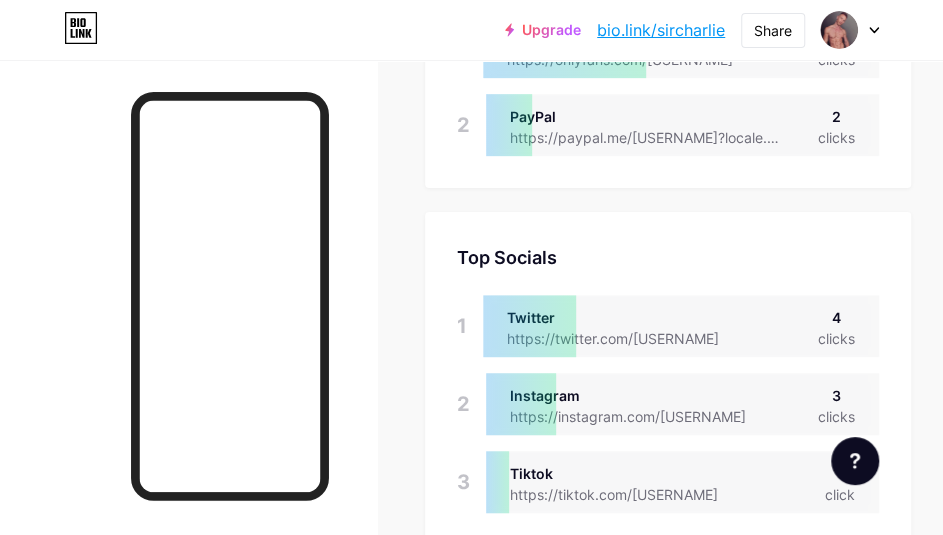 click on "Upgrade   bio.link/sircha...   bio.link/sircharlie   Share               Switch accounts     Sir Charlie   bio.link/sircharlie       + Add a new page        Account settings   Logout" at bounding box center (471, 30) 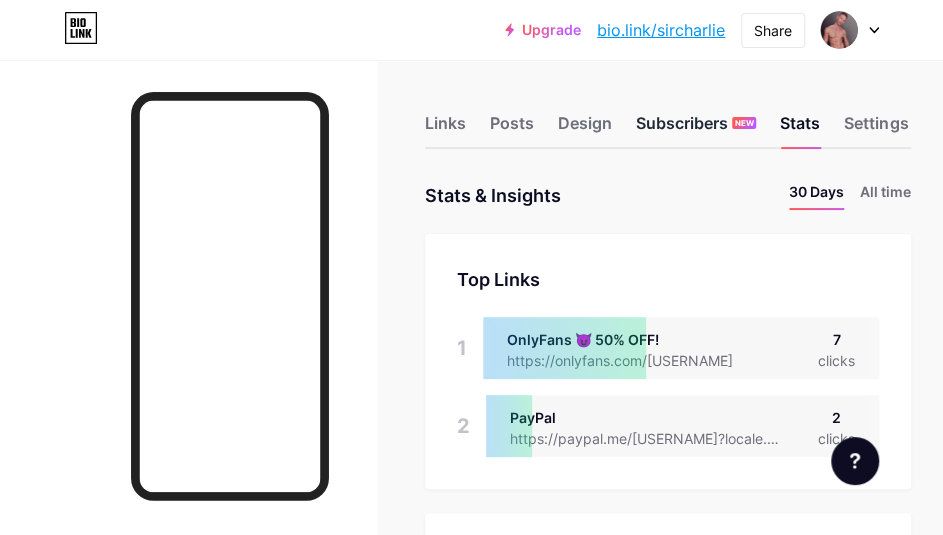 scroll, scrollTop: 0, scrollLeft: 0, axis: both 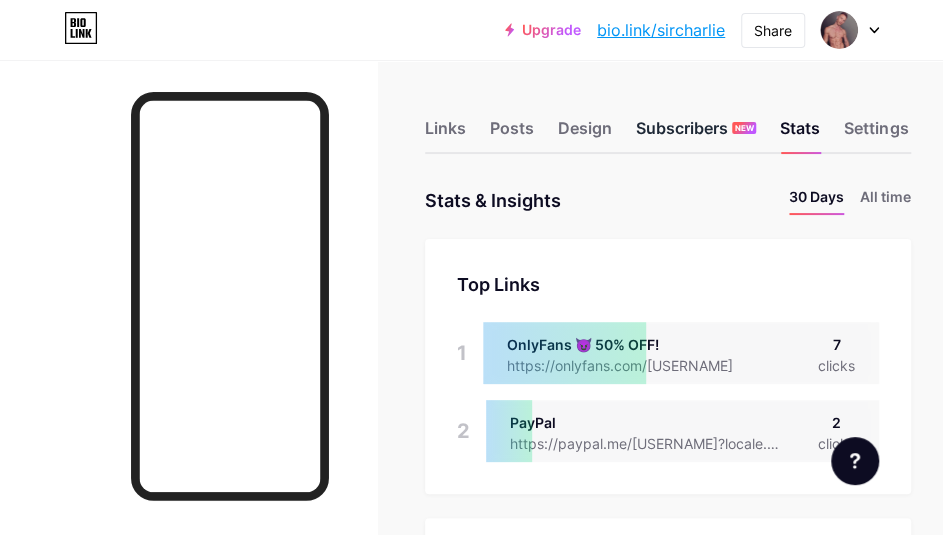 click on "Subscribers
NEW" at bounding box center (696, 134) 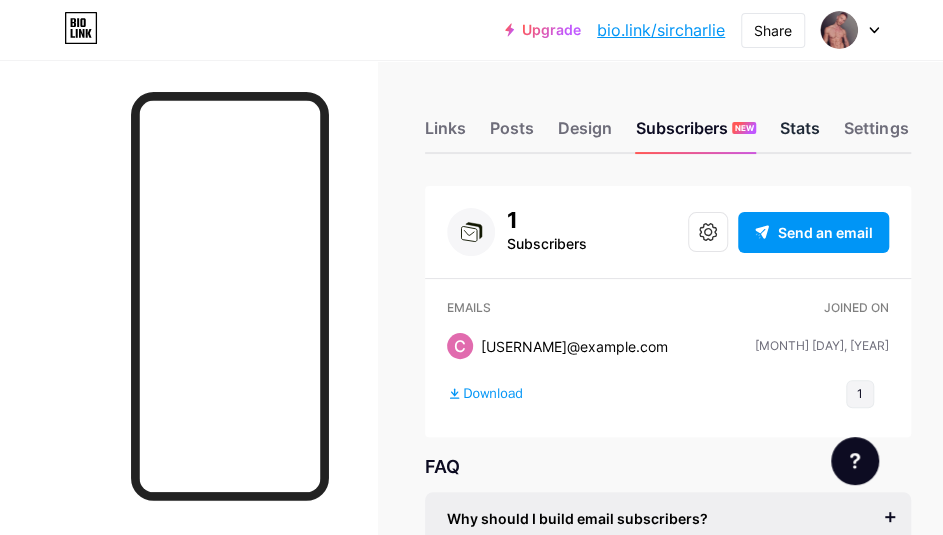scroll, scrollTop: 0, scrollLeft: 0, axis: both 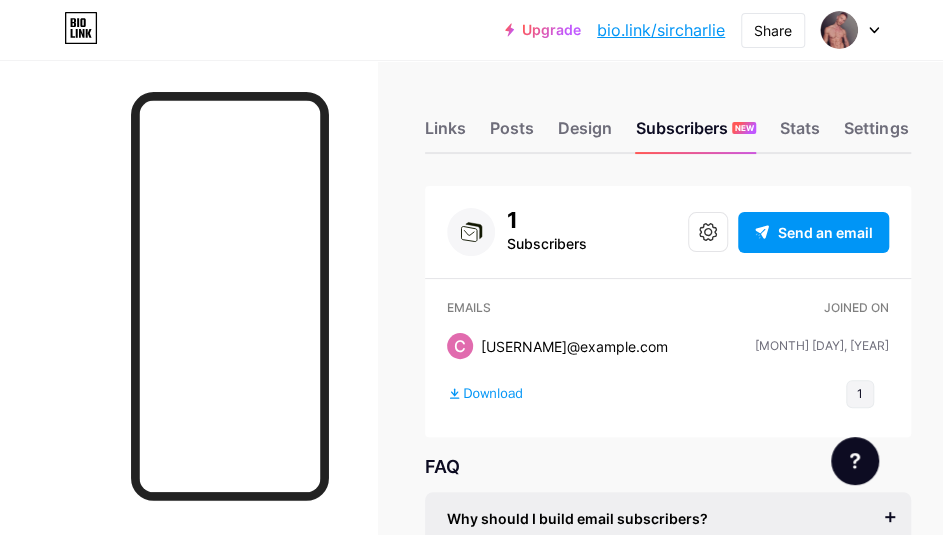 click on "bio.link/sircharlie" at bounding box center [661, 30] 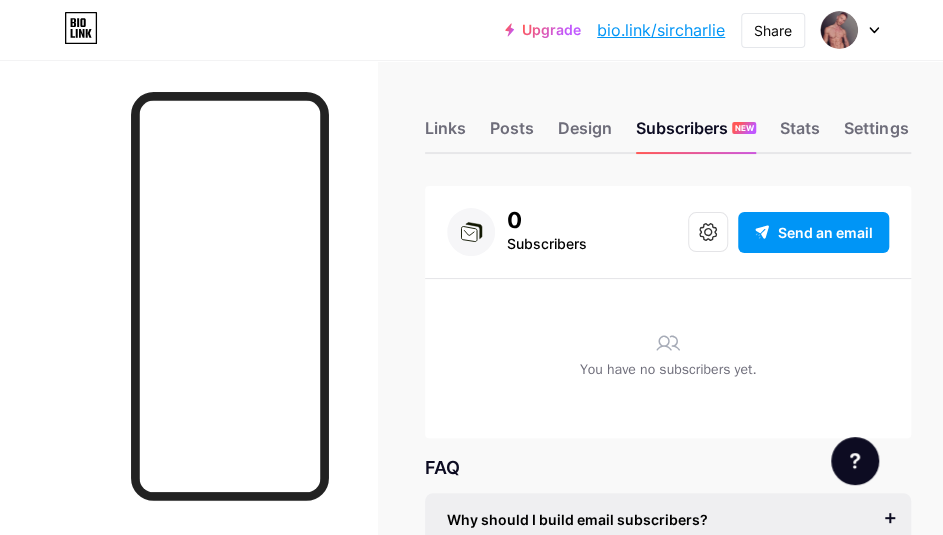 scroll, scrollTop: 0, scrollLeft: 0, axis: both 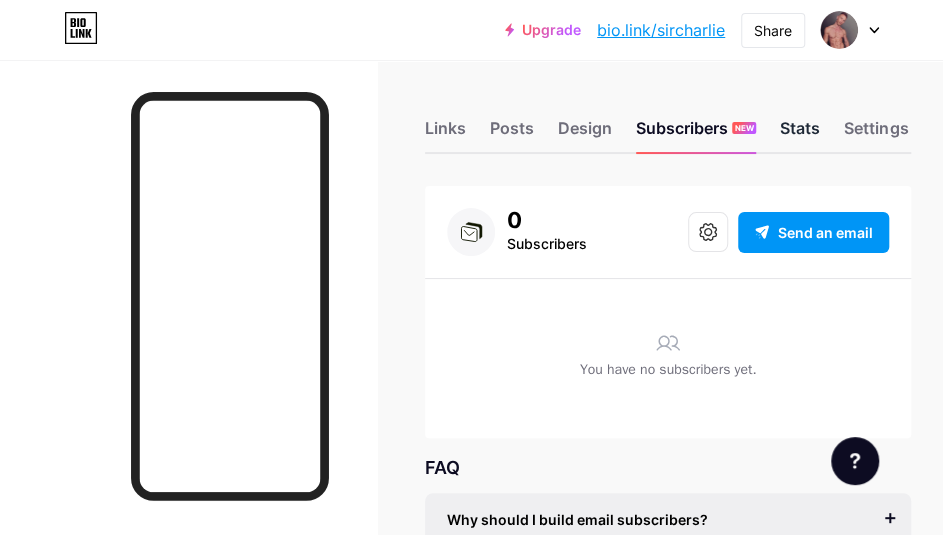 click on "Stats" at bounding box center (800, 134) 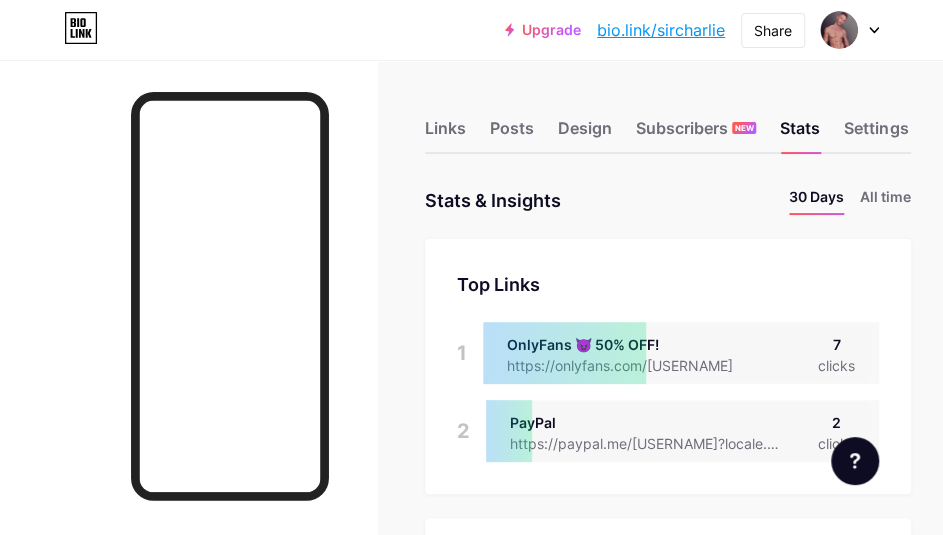 scroll, scrollTop: 999465, scrollLeft: 999057, axis: both 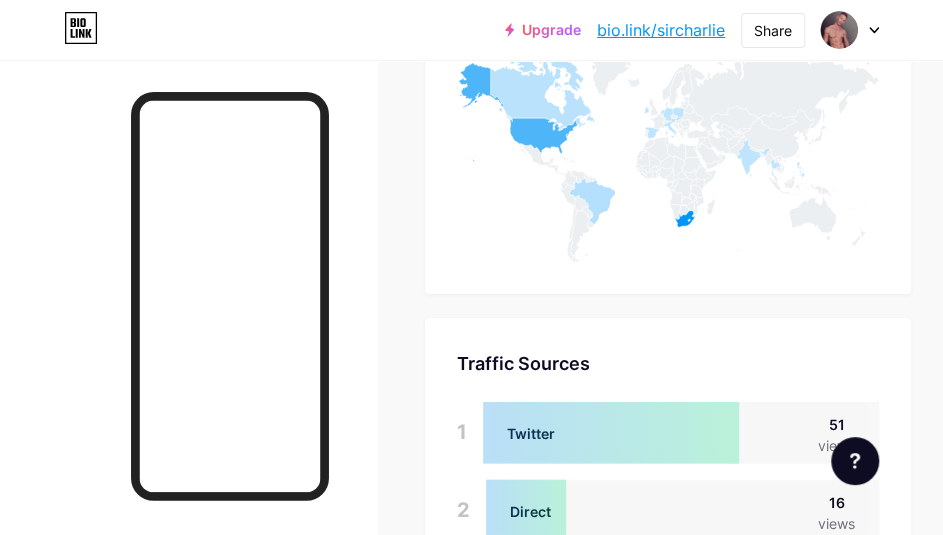 click on "Upgrade   bio.link/sircha...   bio.link/sircharlie   Share               Switch accounts     Sir Charlie   bio.link/sircharlie       + Add a new page        Account settings   Logout" at bounding box center [471, 30] 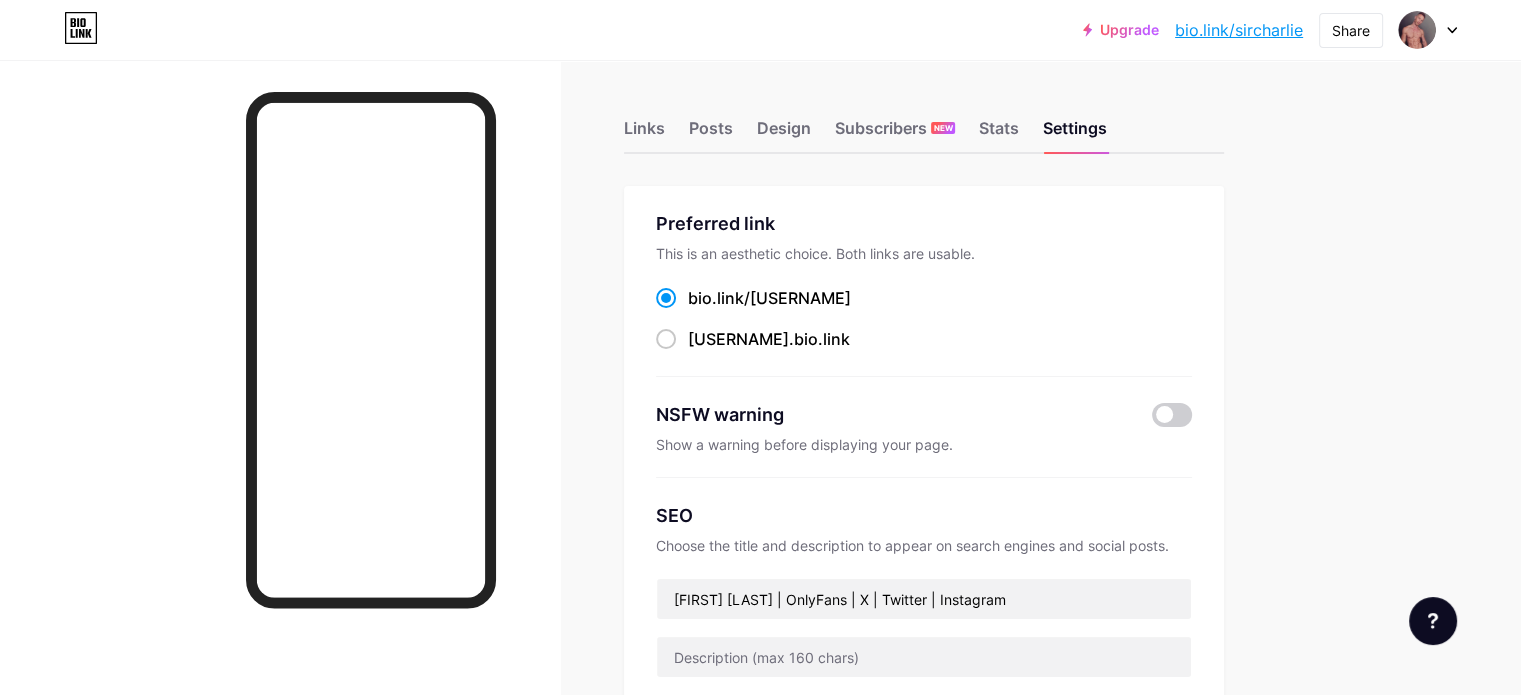 scroll, scrollTop: 0, scrollLeft: 0, axis: both 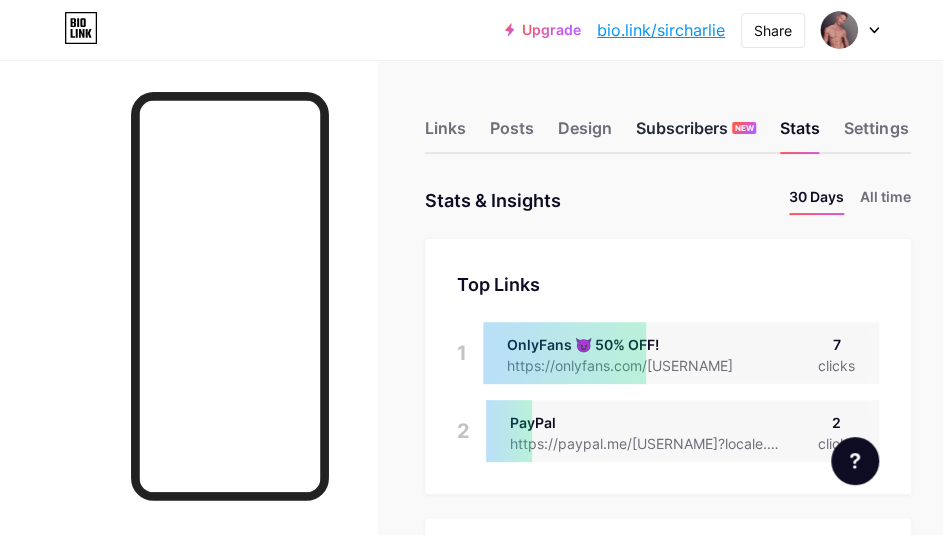 click on "Subscribers
NEW" at bounding box center [696, 134] 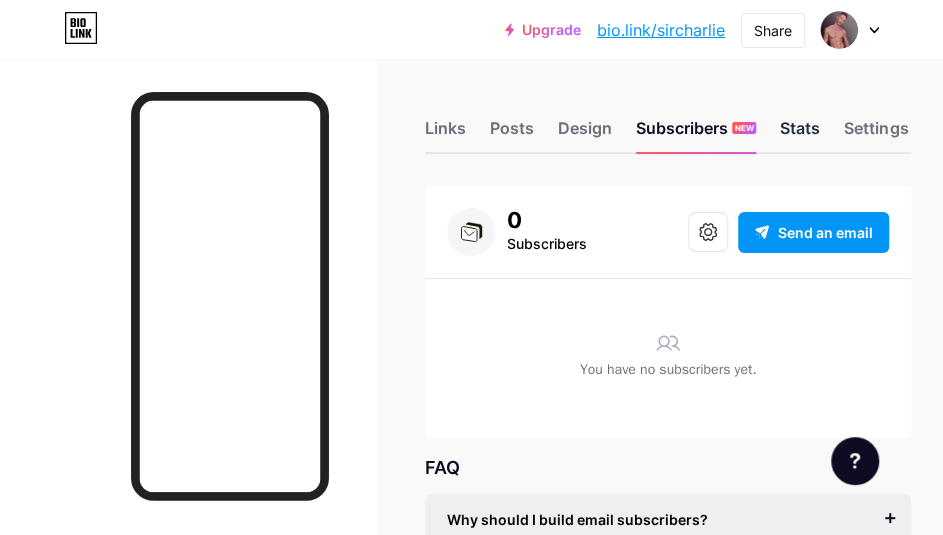 scroll, scrollTop: 0, scrollLeft: 0, axis: both 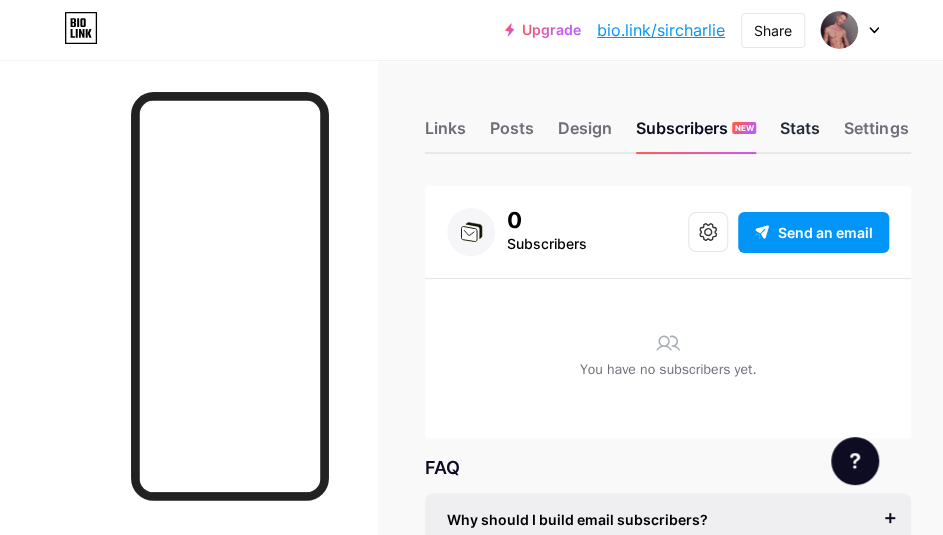 click on "Stats" at bounding box center [800, 134] 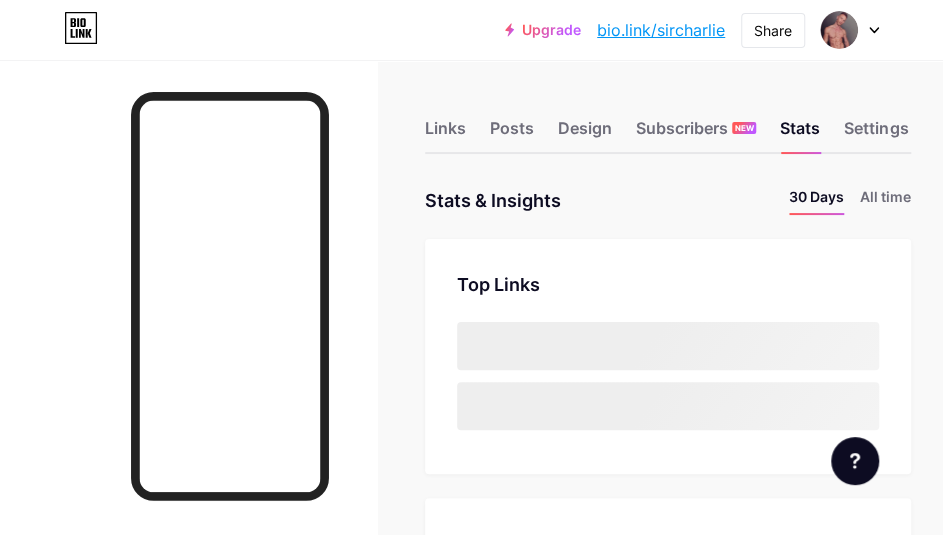 scroll, scrollTop: 999465, scrollLeft: 999057, axis: both 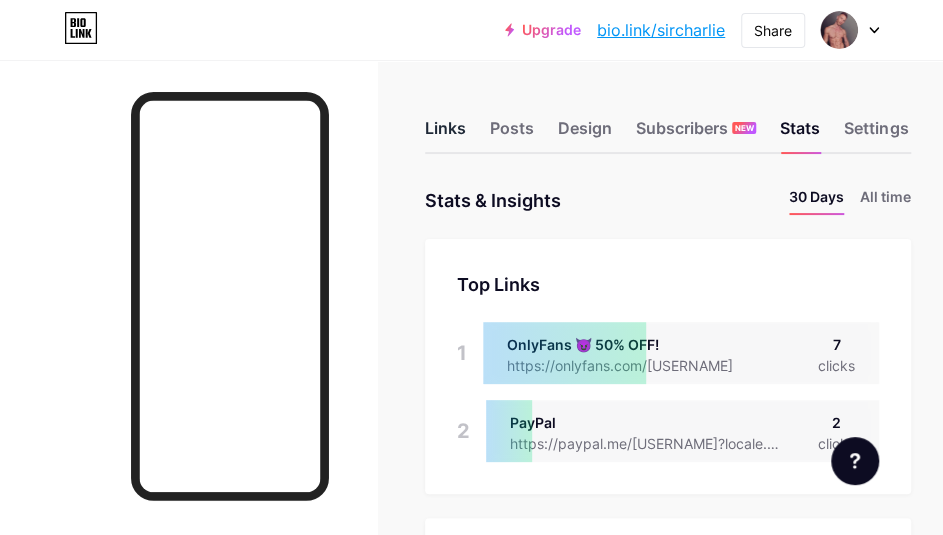 click on "Links" at bounding box center [445, 134] 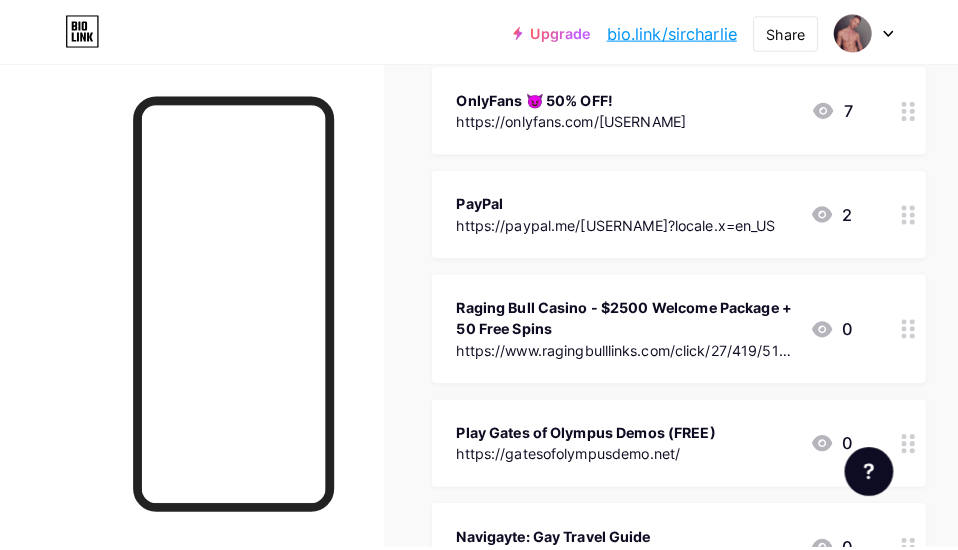 scroll, scrollTop: 300, scrollLeft: 0, axis: vertical 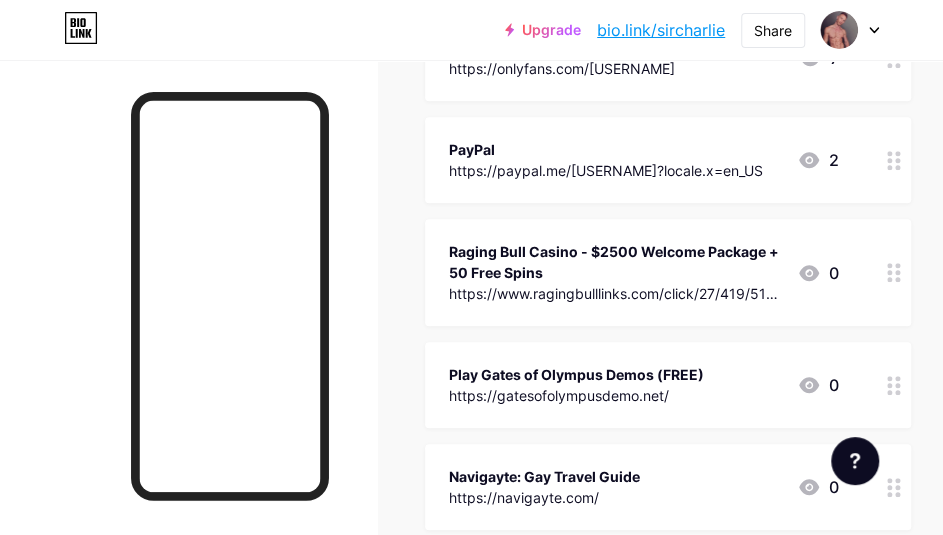 click on "Raging Bull Casino - $2500 Welcome Package + 50 Free Spins" at bounding box center (615, 262) 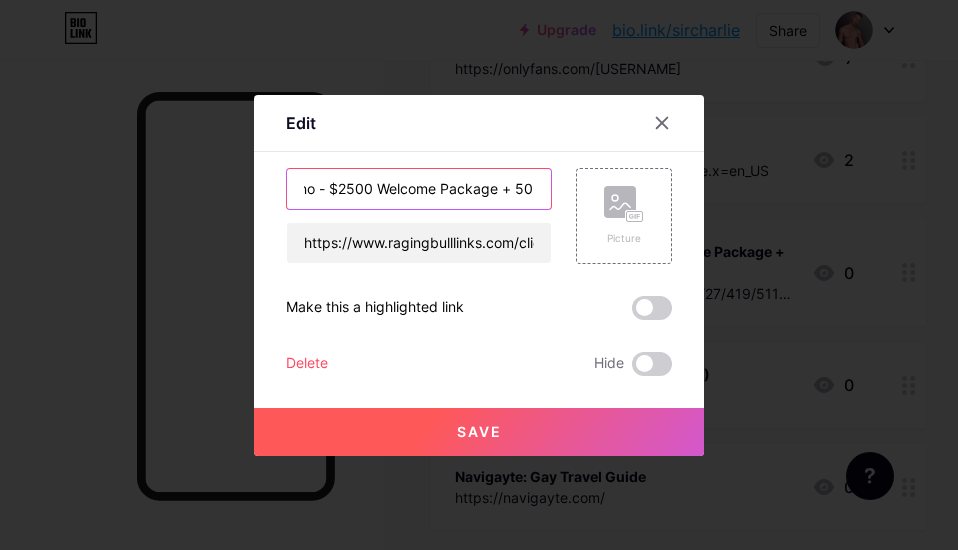scroll, scrollTop: 0, scrollLeft: 182, axis: horizontal 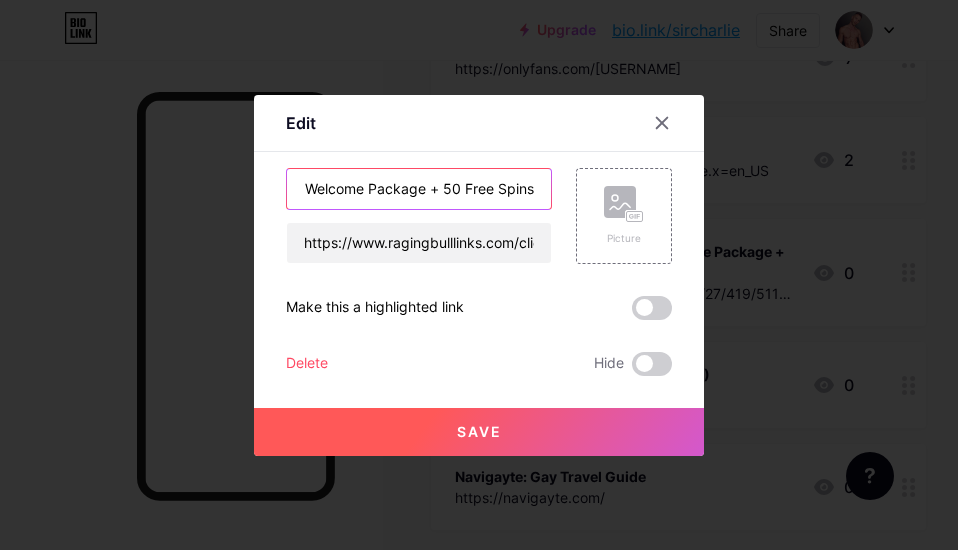 drag, startPoint x: 470, startPoint y: 193, endPoint x: 524, endPoint y: 191, distance: 54.037025 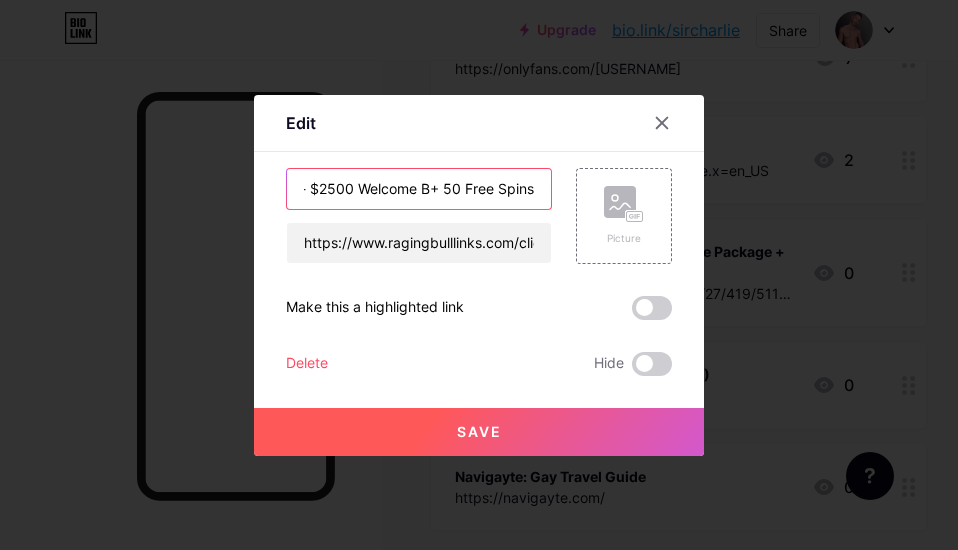 scroll, scrollTop: 0, scrollLeft: 130, axis: horizontal 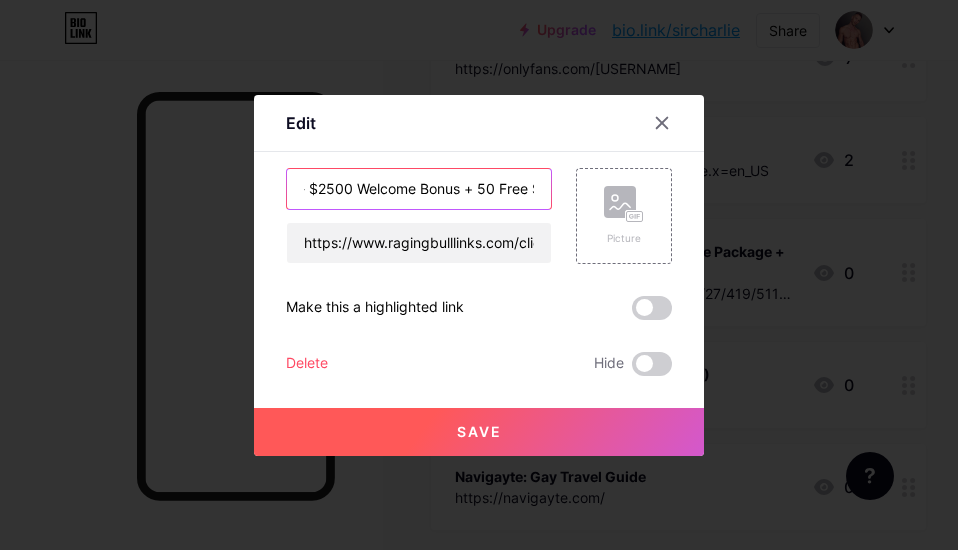 type on "Raging Bull Casino - $2500 Welcome Bonus + 50 Free Spins" 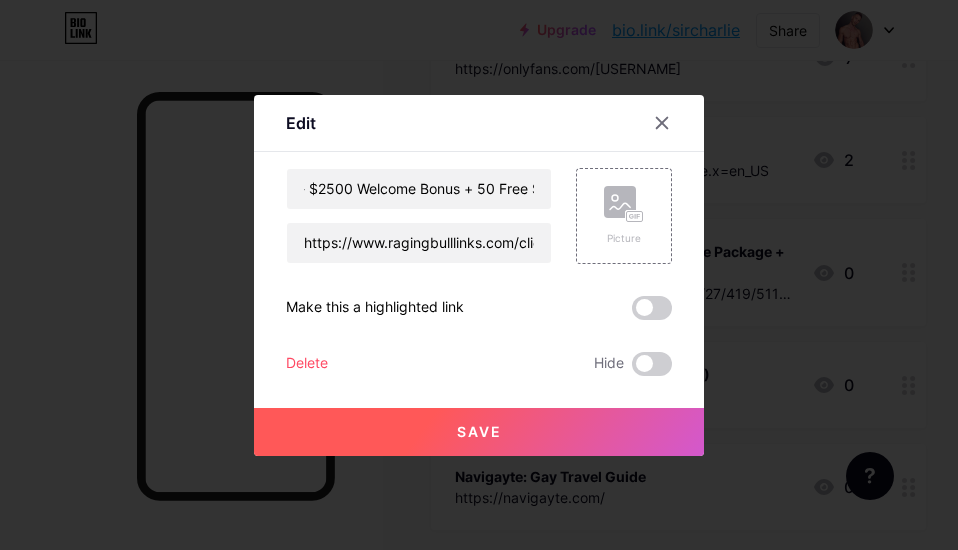 click on "Save" at bounding box center [479, 431] 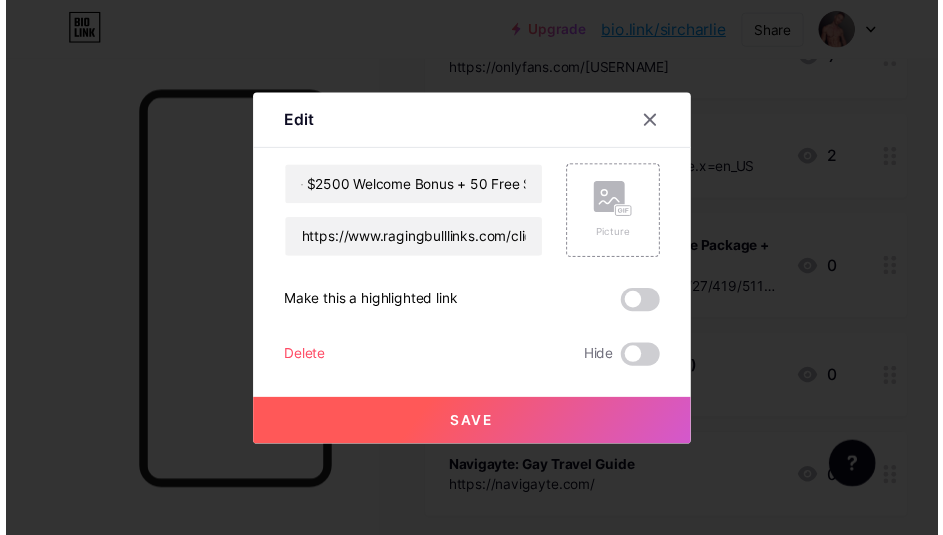 scroll, scrollTop: 0, scrollLeft: 0, axis: both 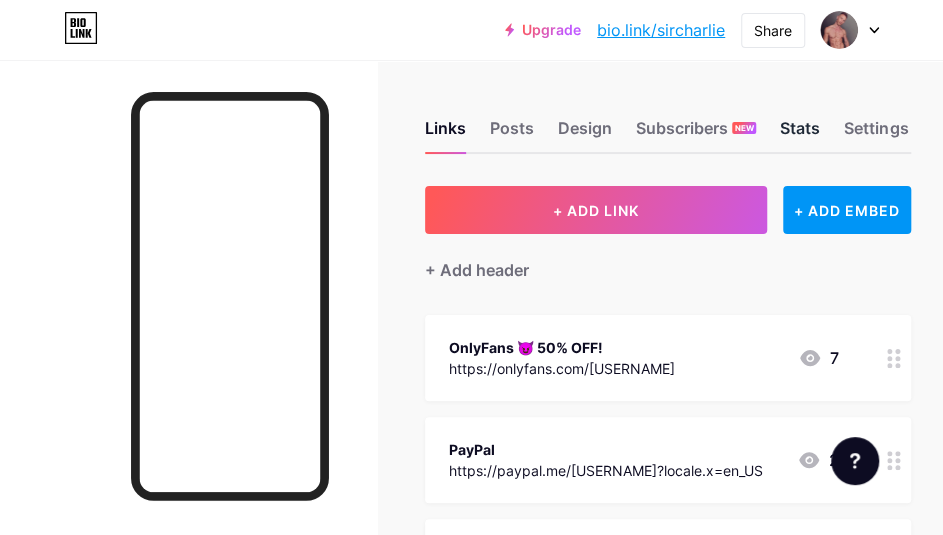 click on "Stats" at bounding box center [800, 134] 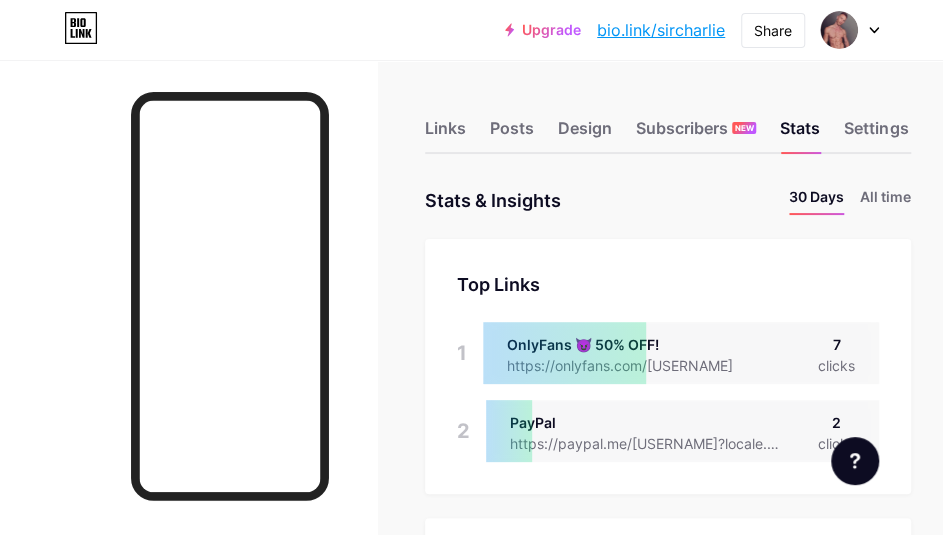 scroll, scrollTop: 999465, scrollLeft: 999057, axis: both 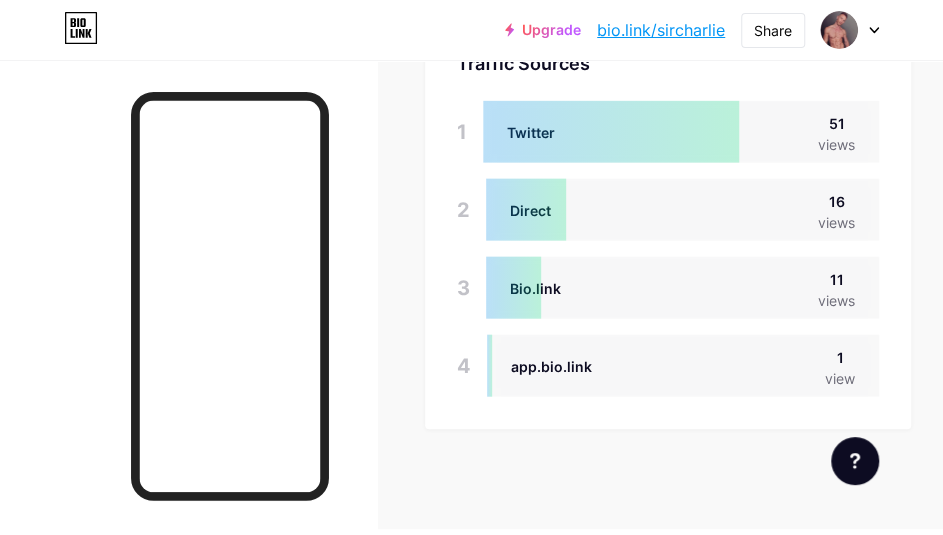 drag, startPoint x: 624, startPoint y: 286, endPoint x: 798, endPoint y: 293, distance: 174.14075 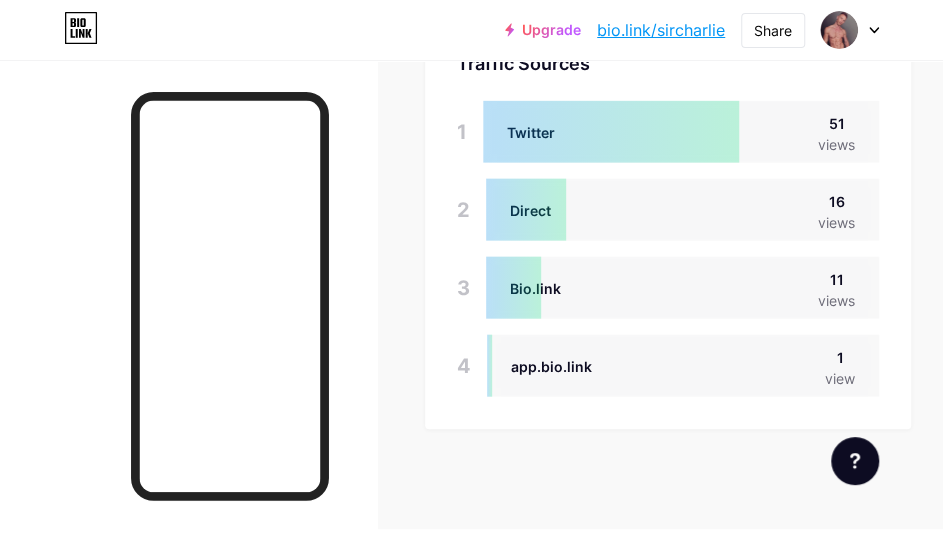 click on "Bio.link   11   views" at bounding box center (682, 288) 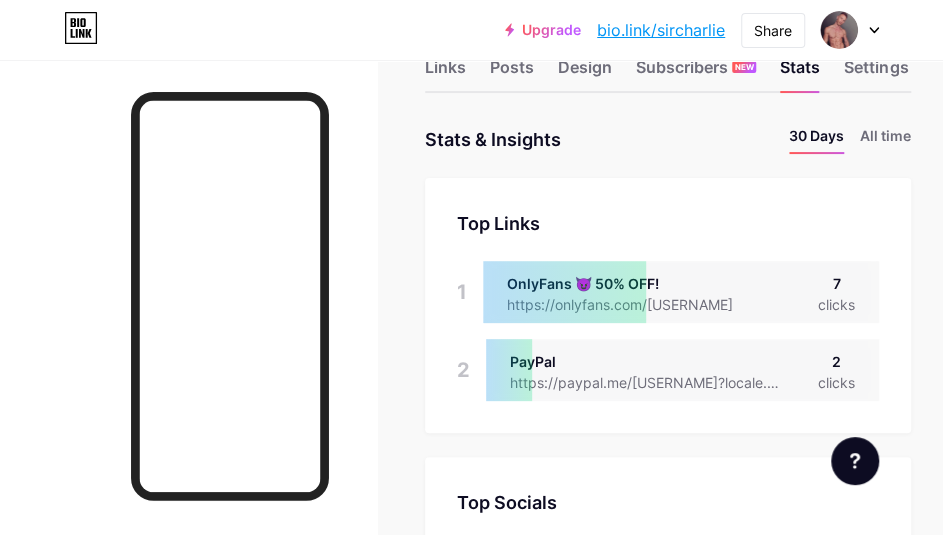 scroll, scrollTop: 0, scrollLeft: 0, axis: both 